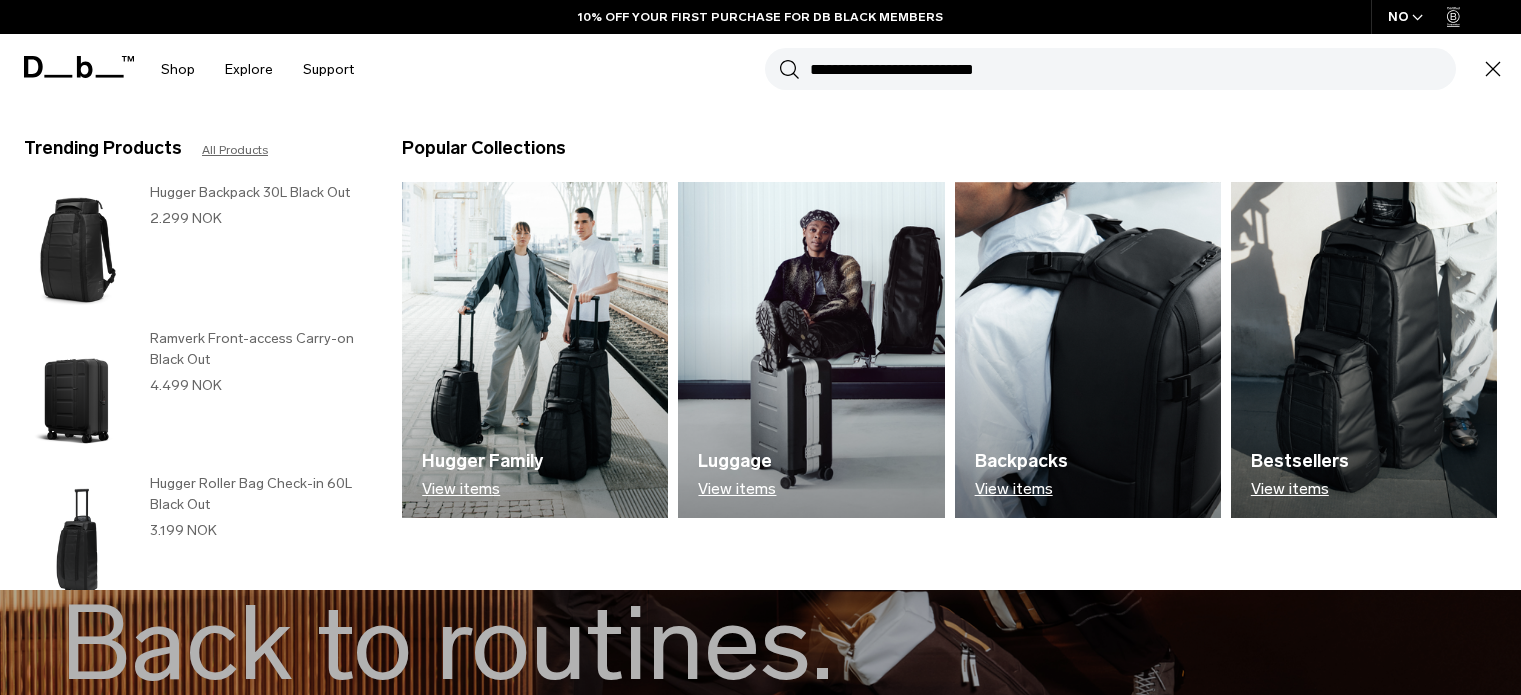 scroll, scrollTop: 0, scrollLeft: 0, axis: both 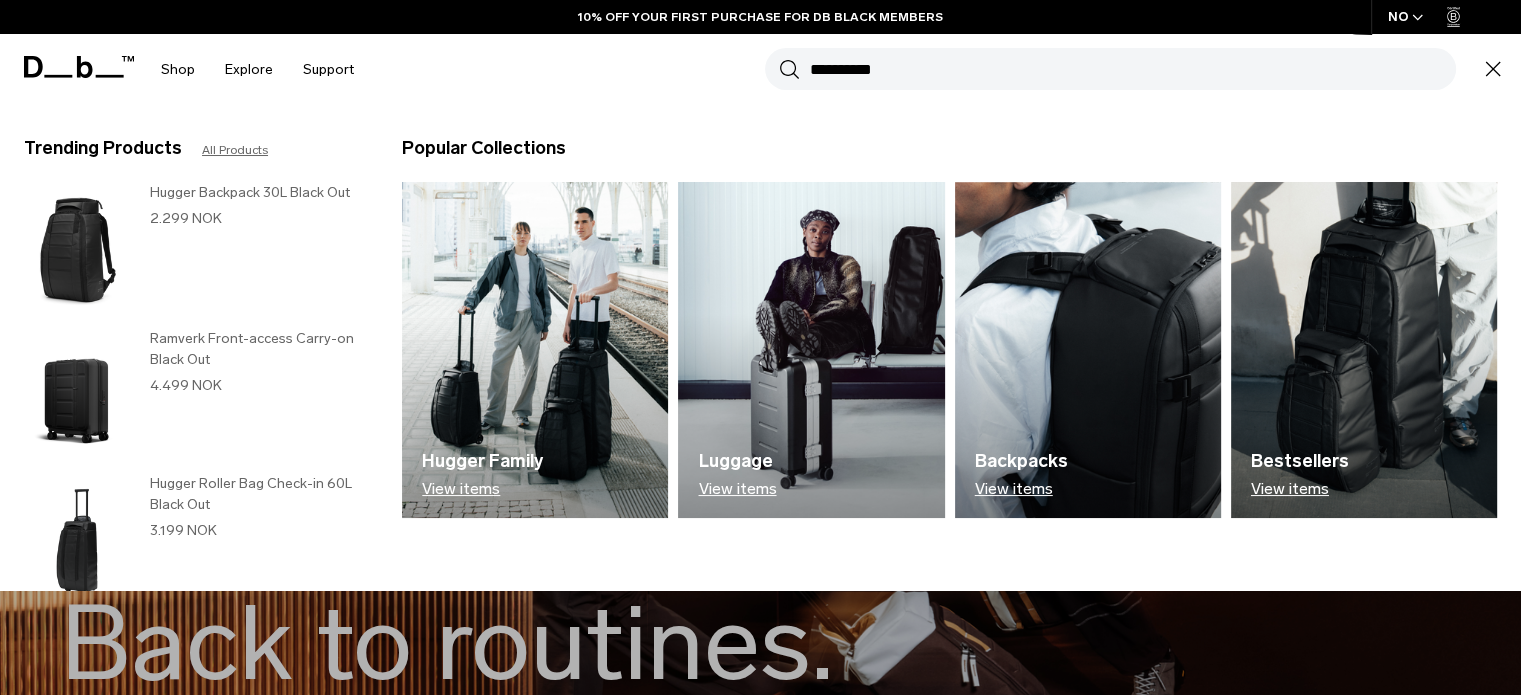 type on "**********" 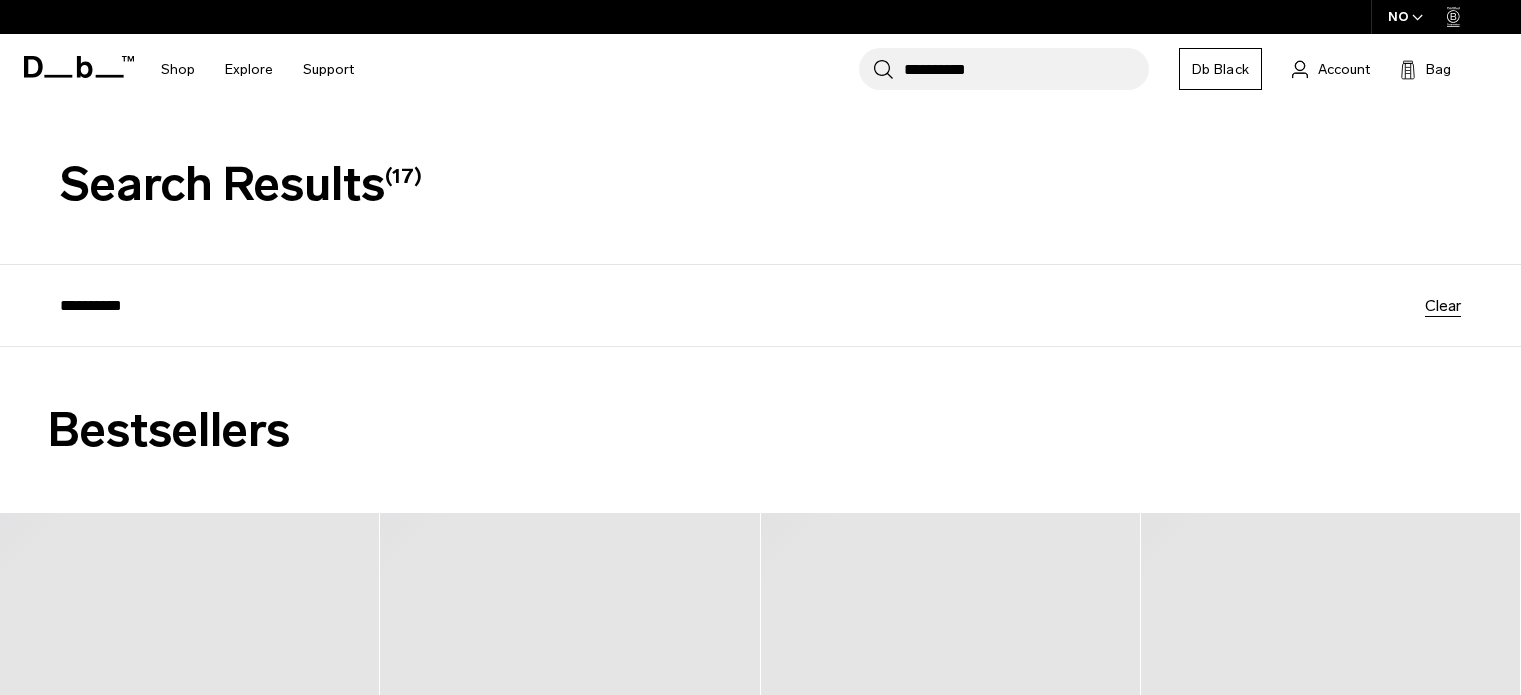 scroll, scrollTop: 264, scrollLeft: 0, axis: vertical 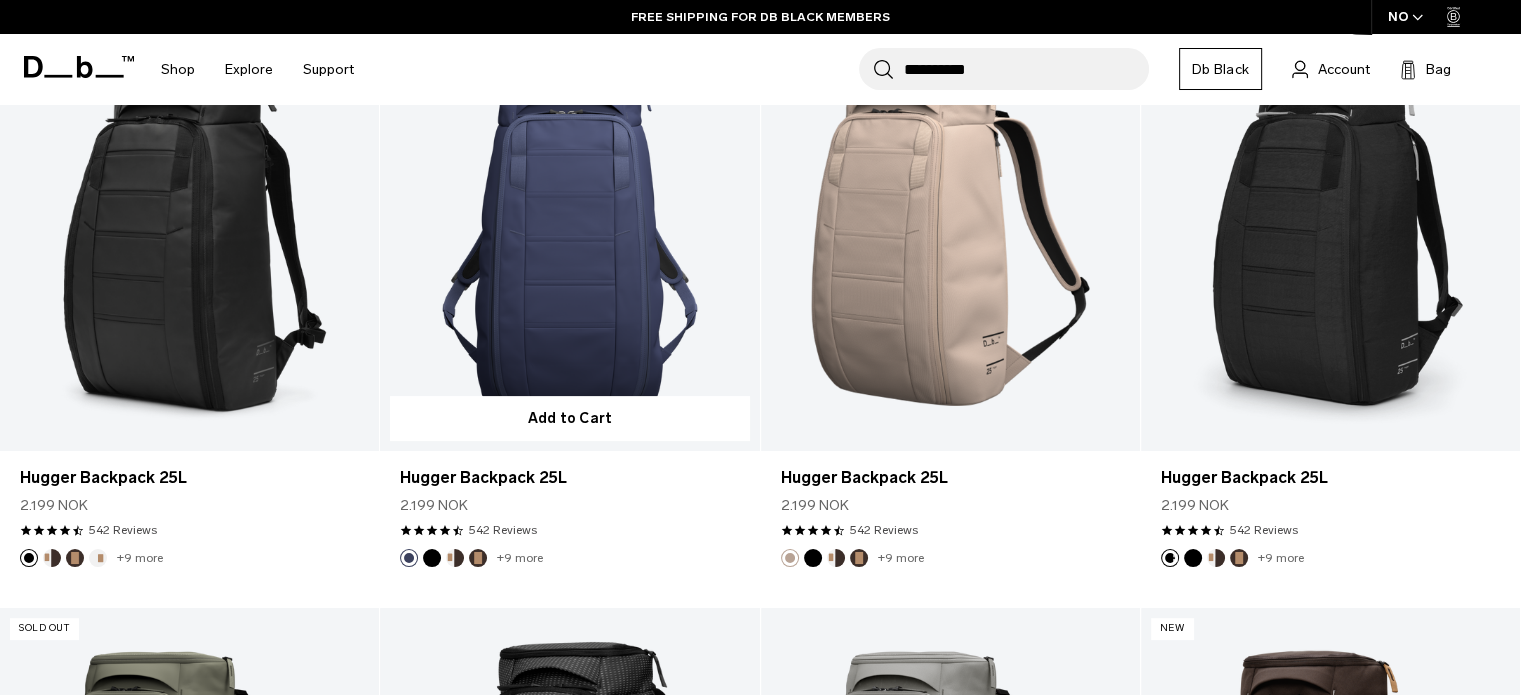 click at bounding box center (569, 239) 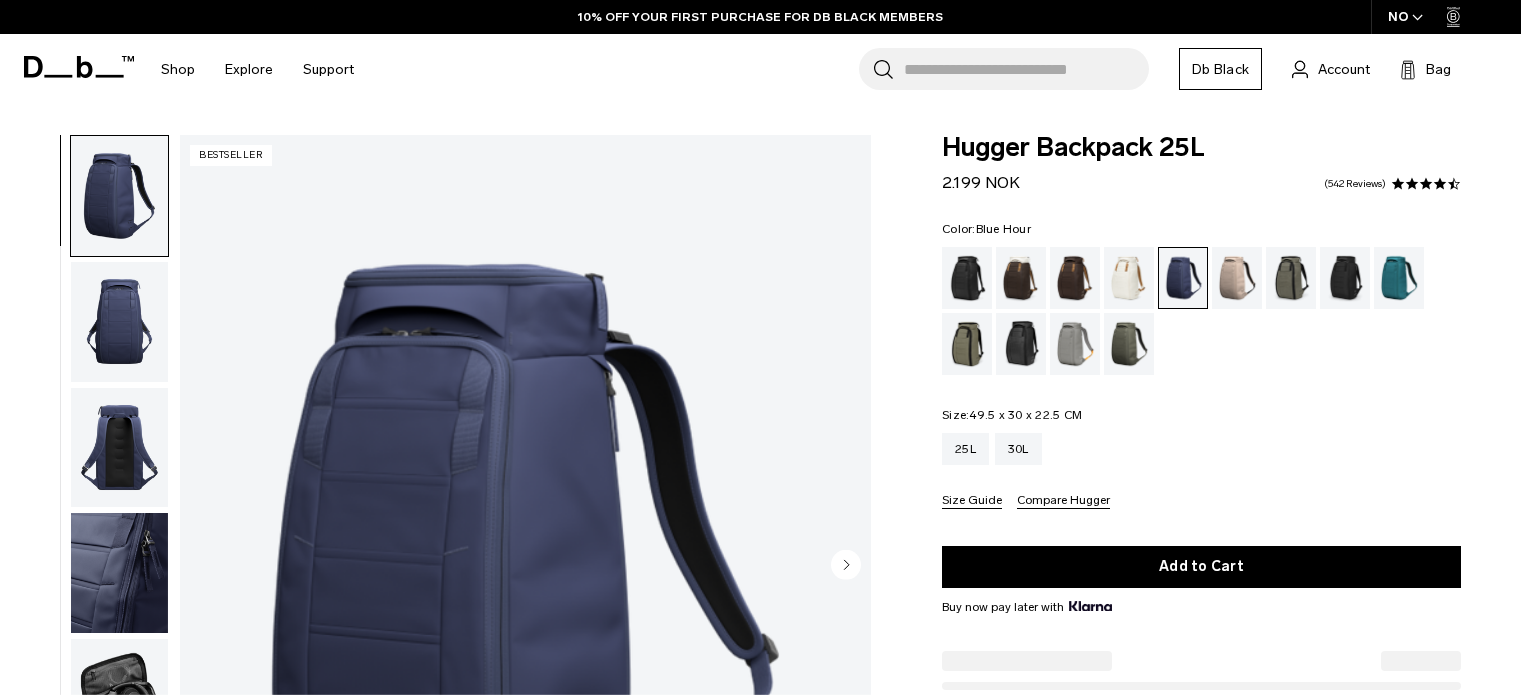 scroll, scrollTop: 180, scrollLeft: 0, axis: vertical 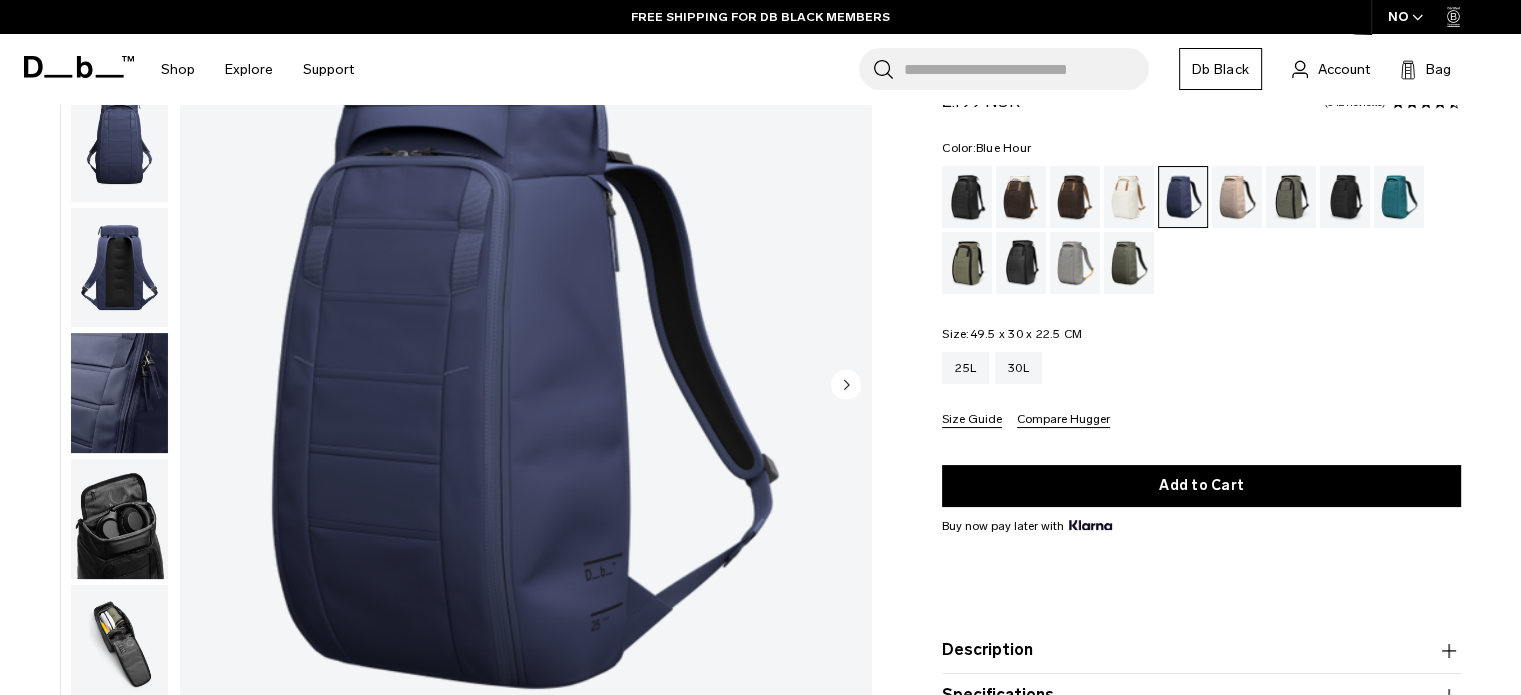 click at bounding box center [119, 393] 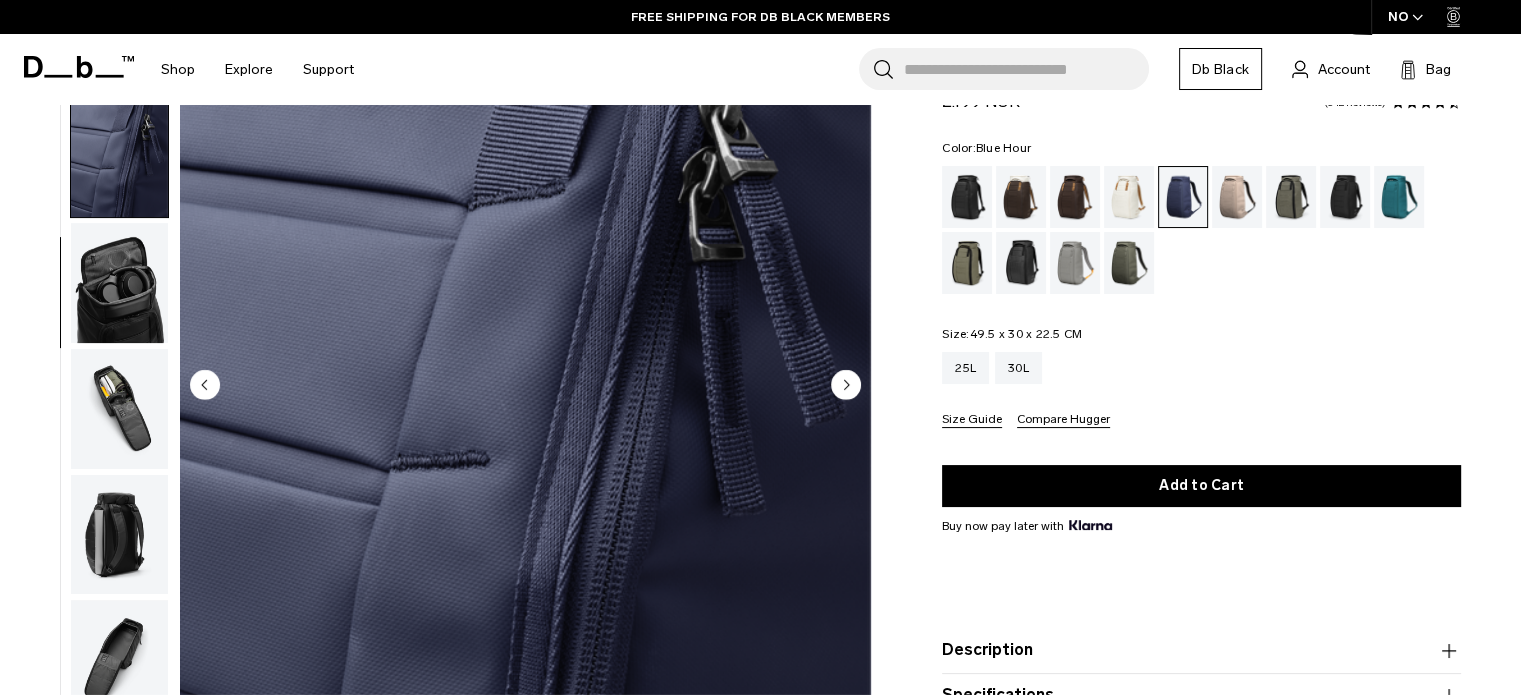 scroll, scrollTop: 265, scrollLeft: 0, axis: vertical 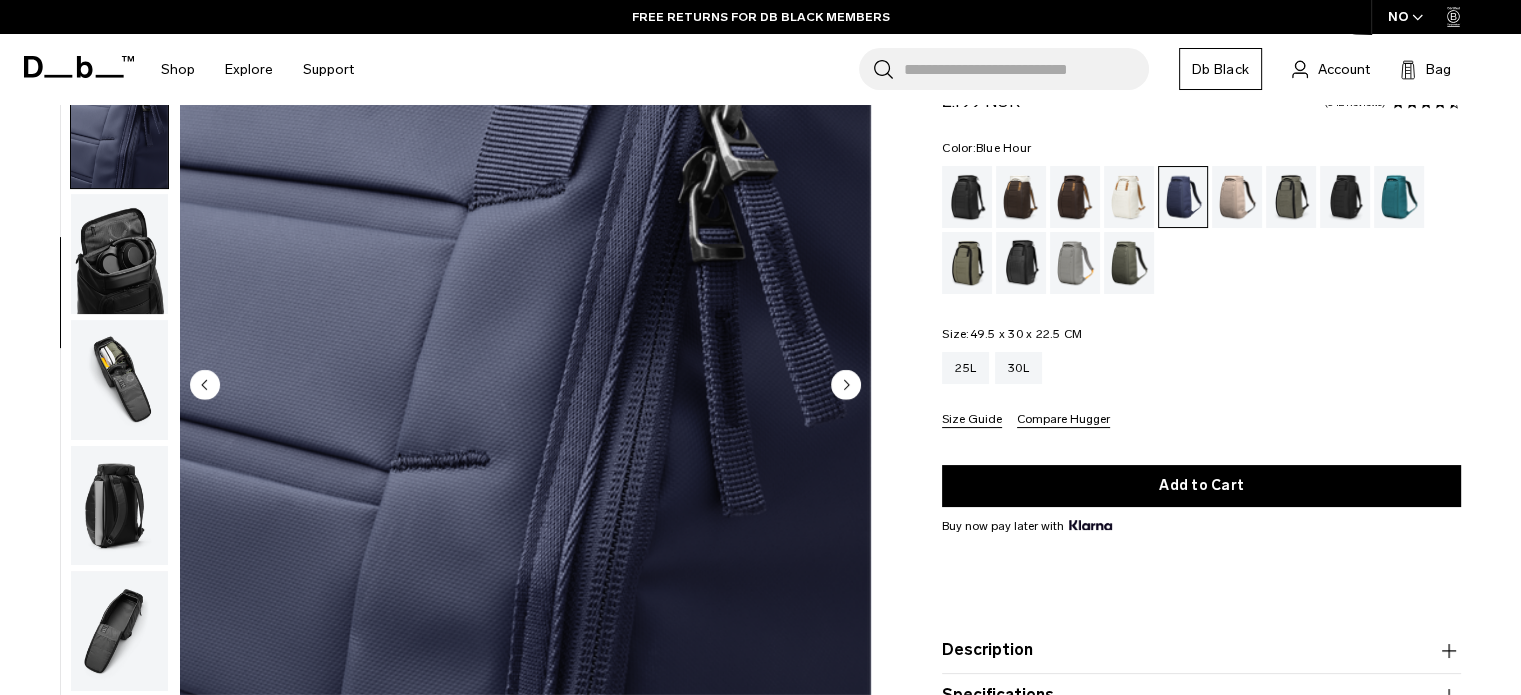 click at bounding box center [119, 380] 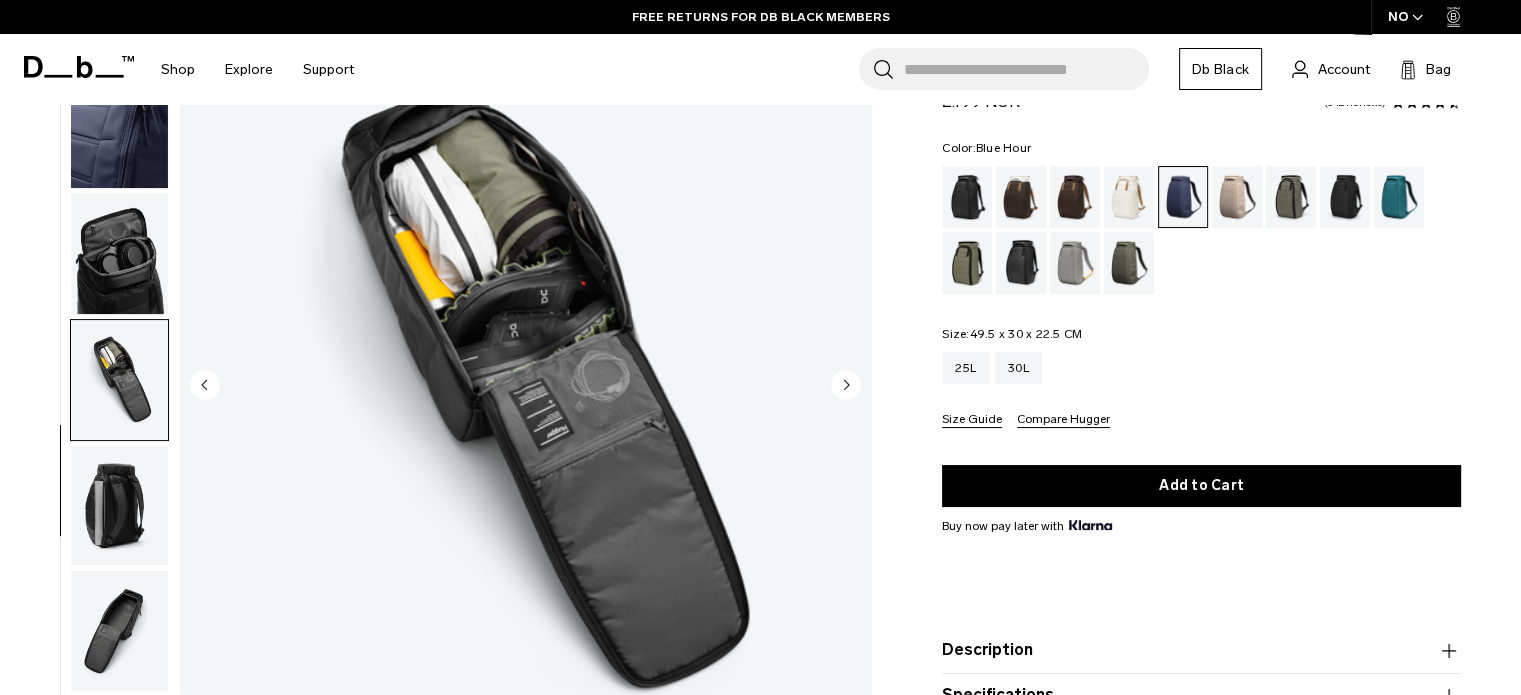 click at bounding box center (119, 386) 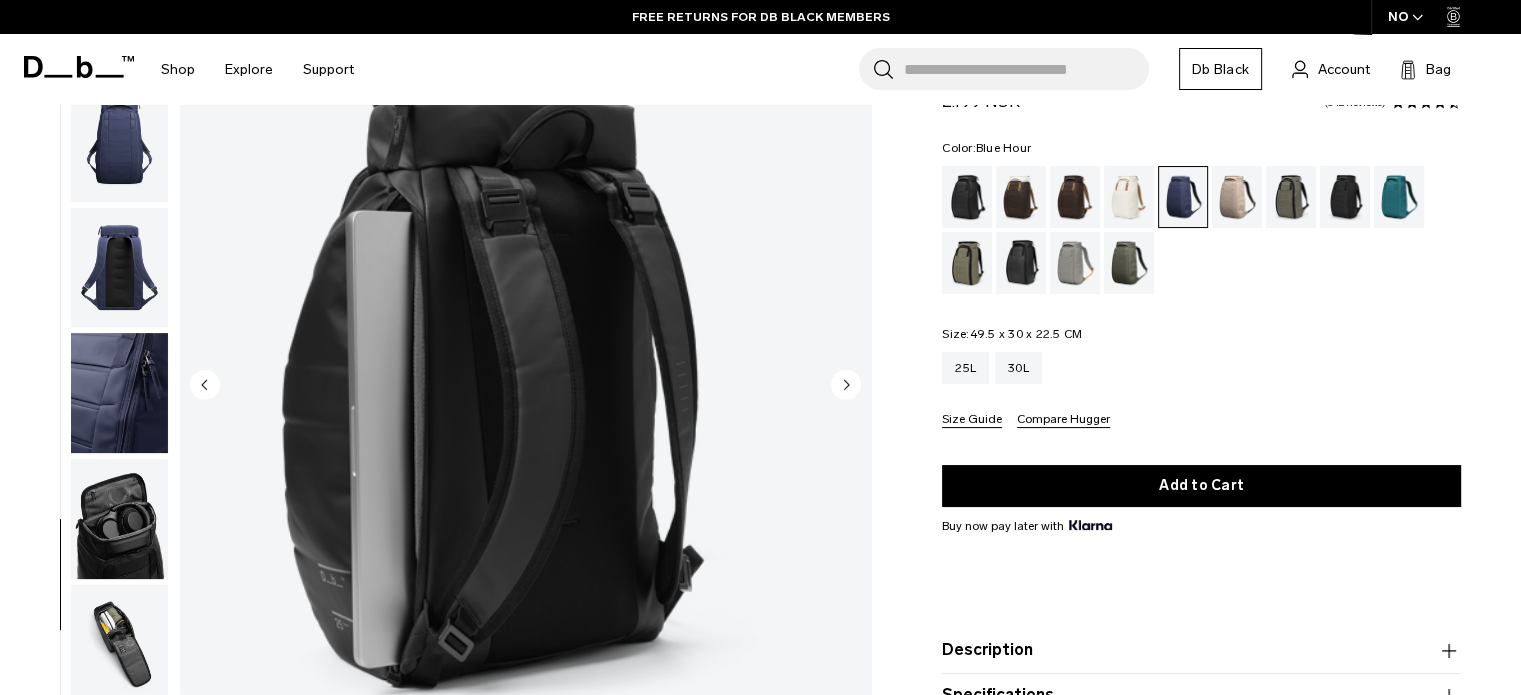 scroll, scrollTop: 0, scrollLeft: 0, axis: both 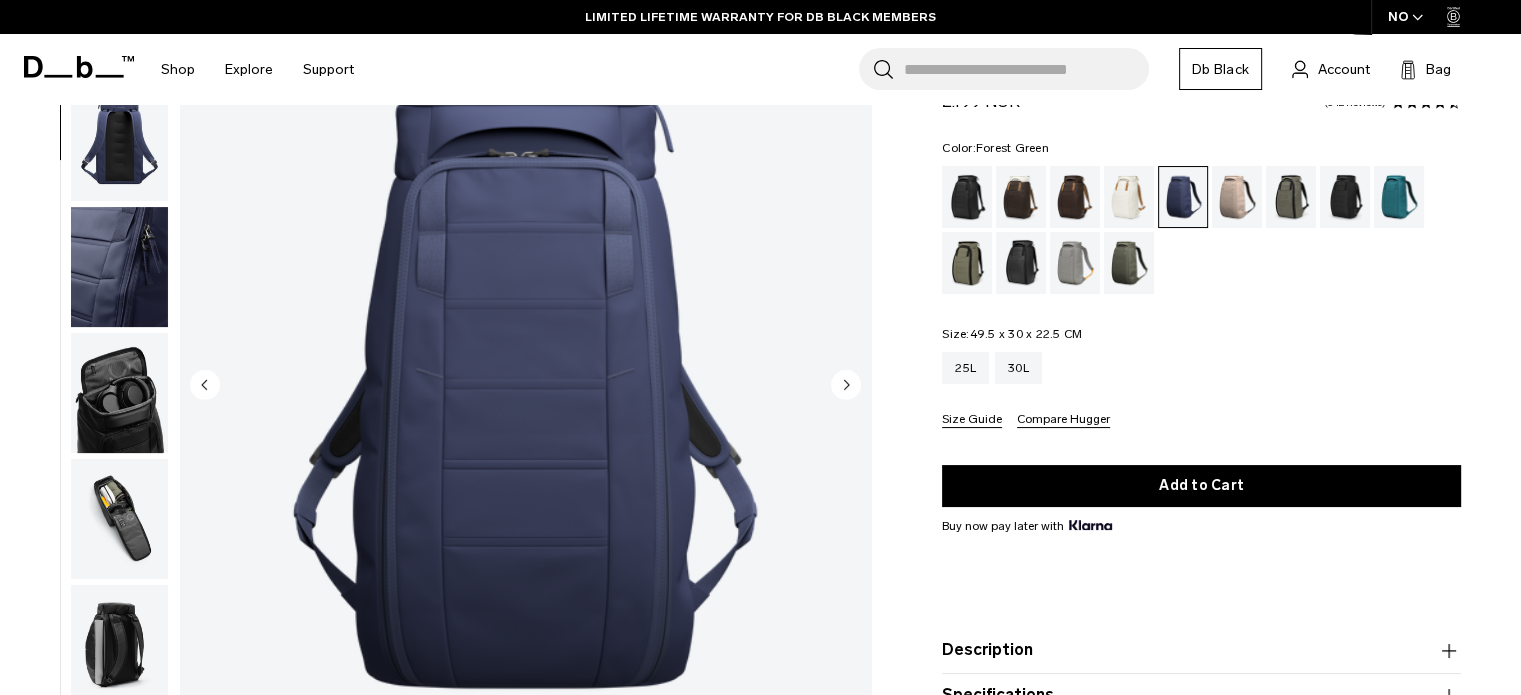 click at bounding box center [1291, 197] 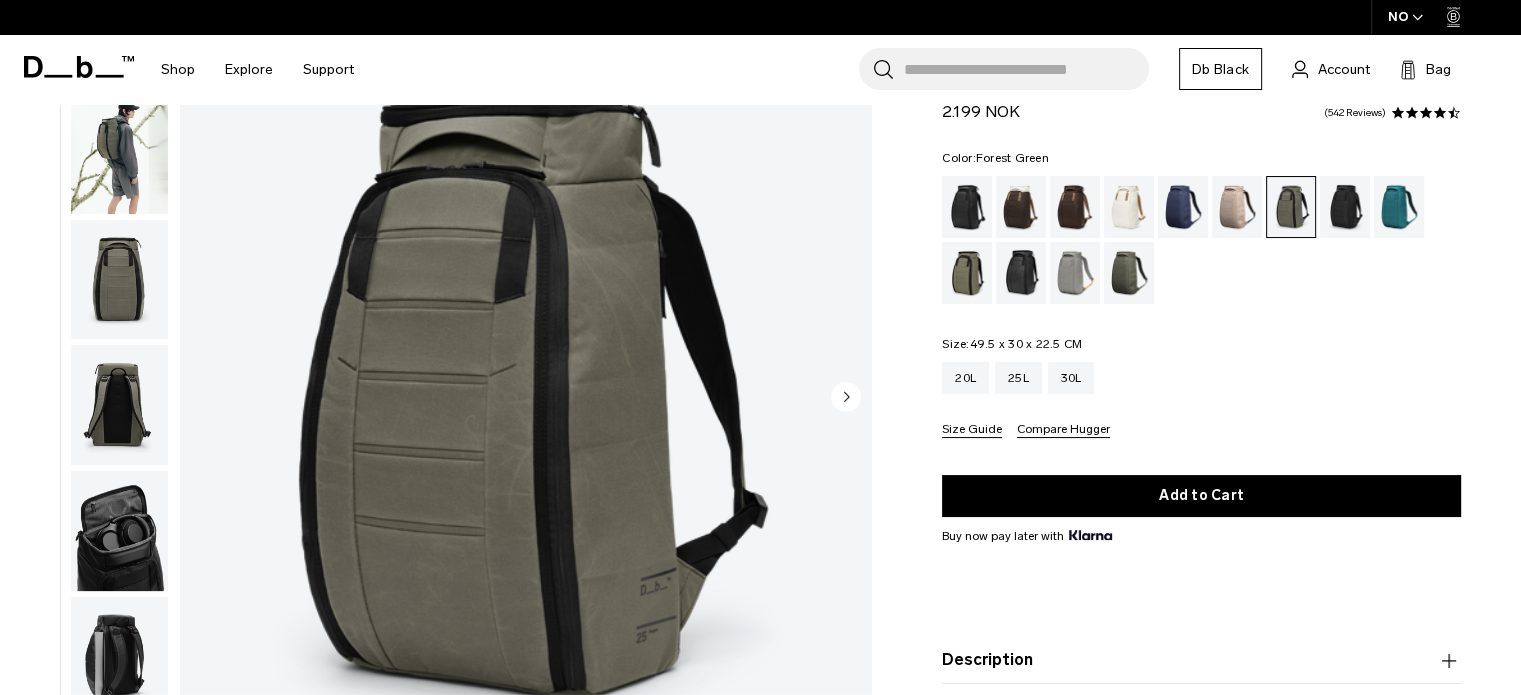 scroll, scrollTop: 168, scrollLeft: 0, axis: vertical 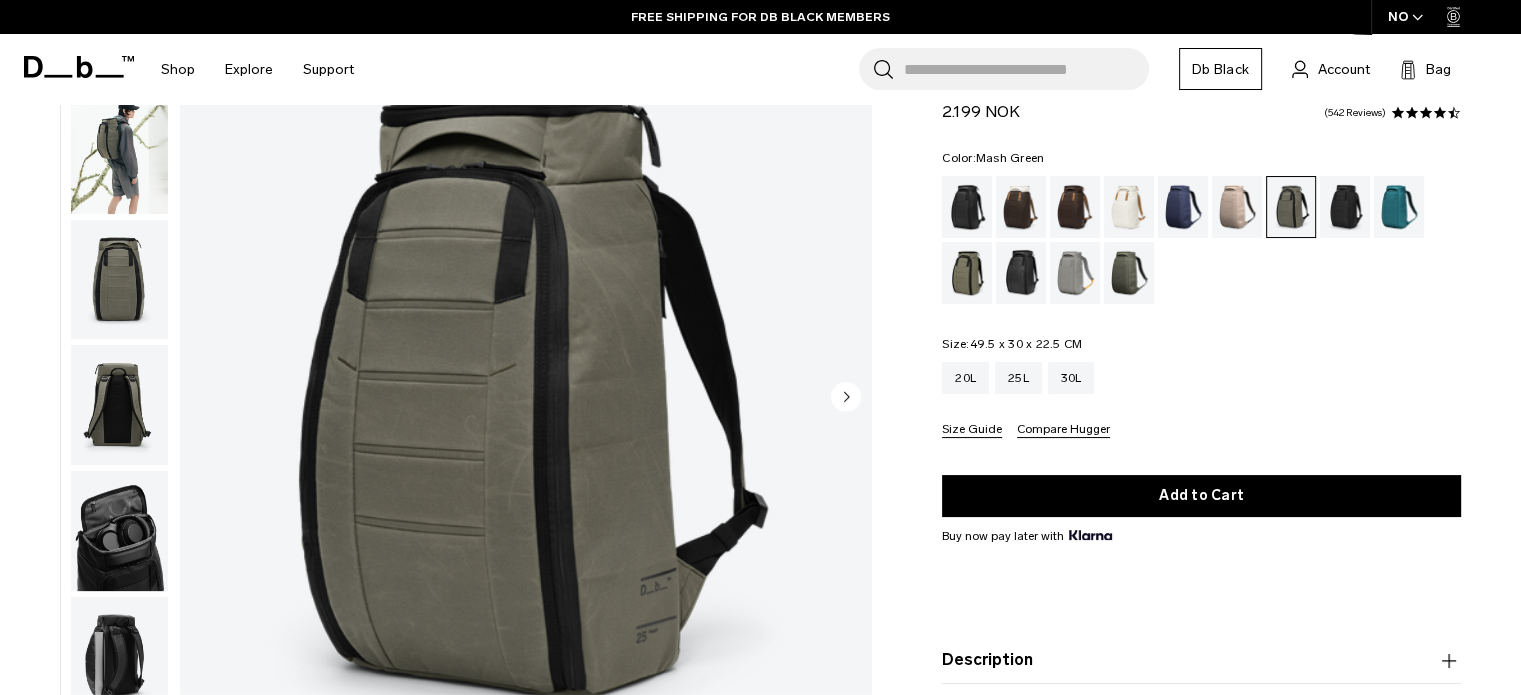 click at bounding box center (967, 273) 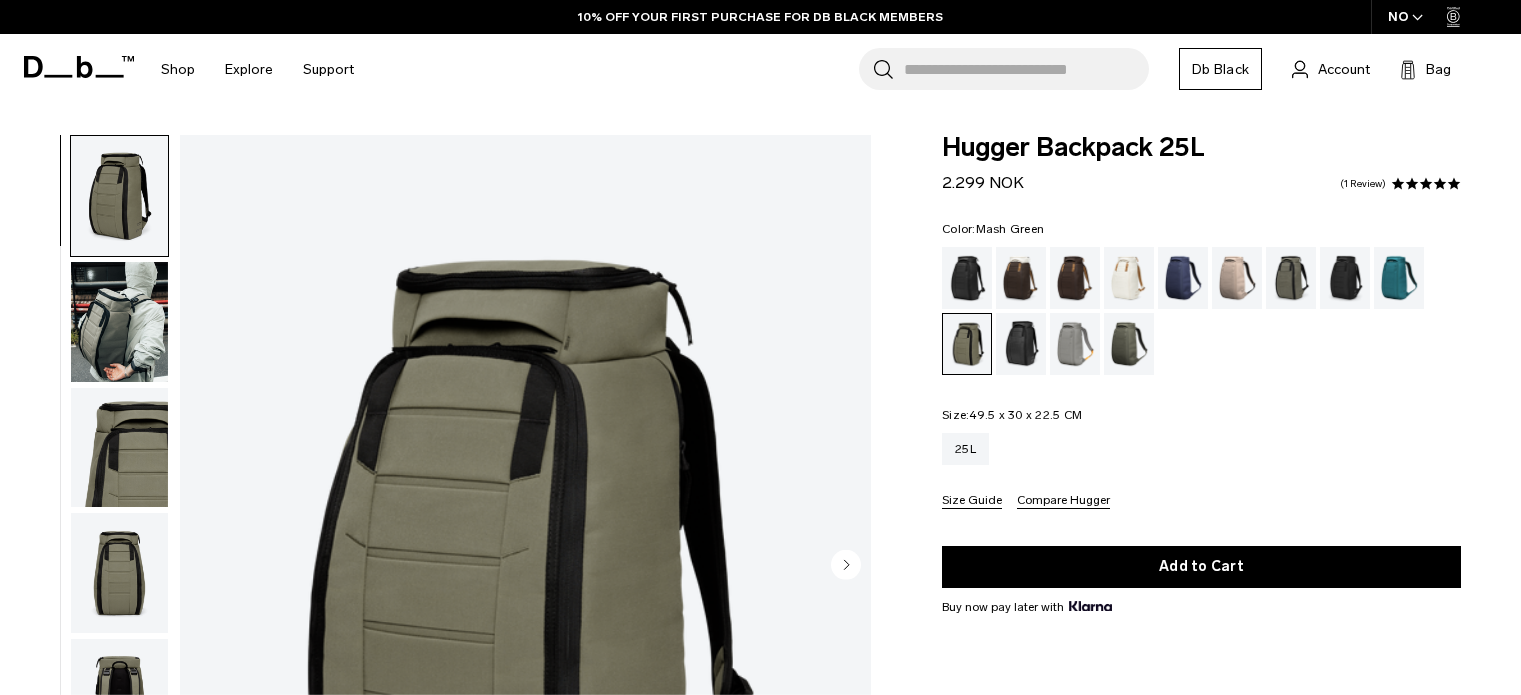 scroll, scrollTop: 198, scrollLeft: 0, axis: vertical 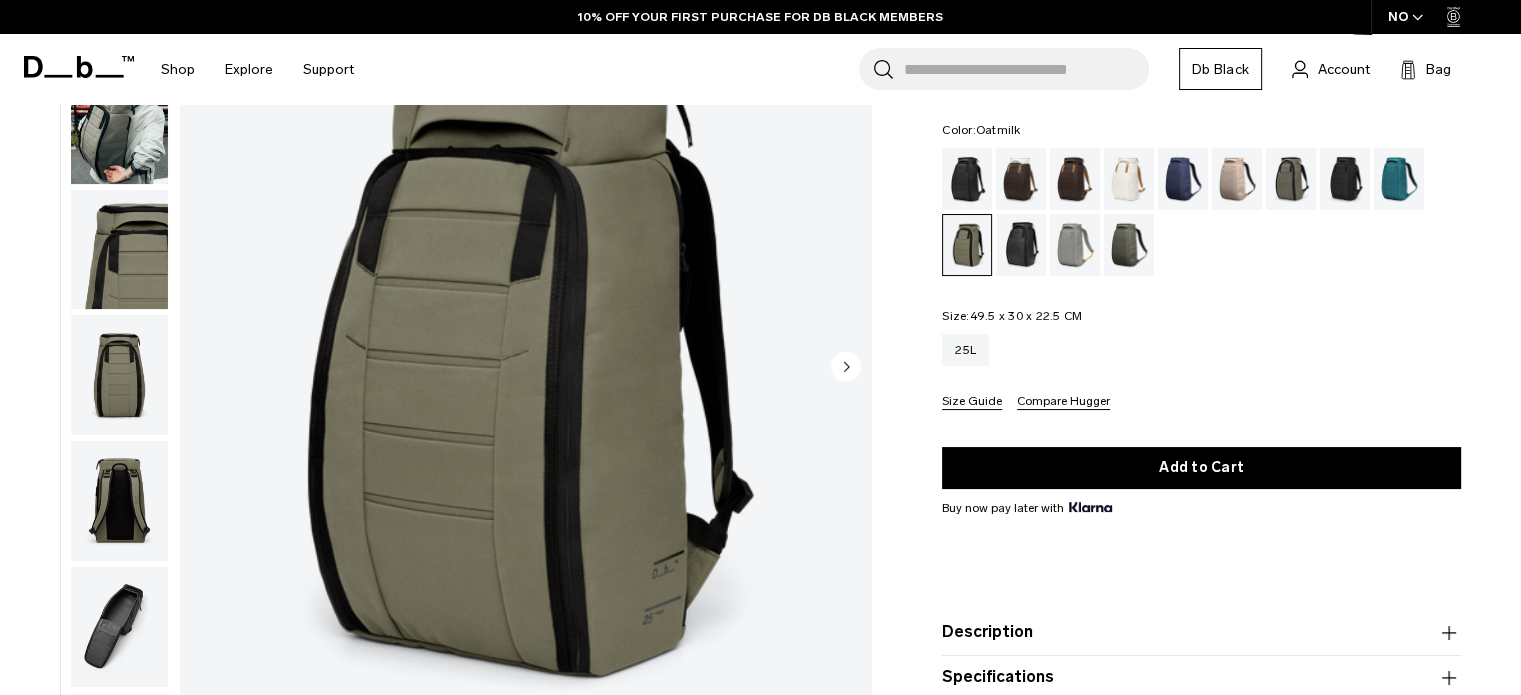 click at bounding box center [1183, 179] 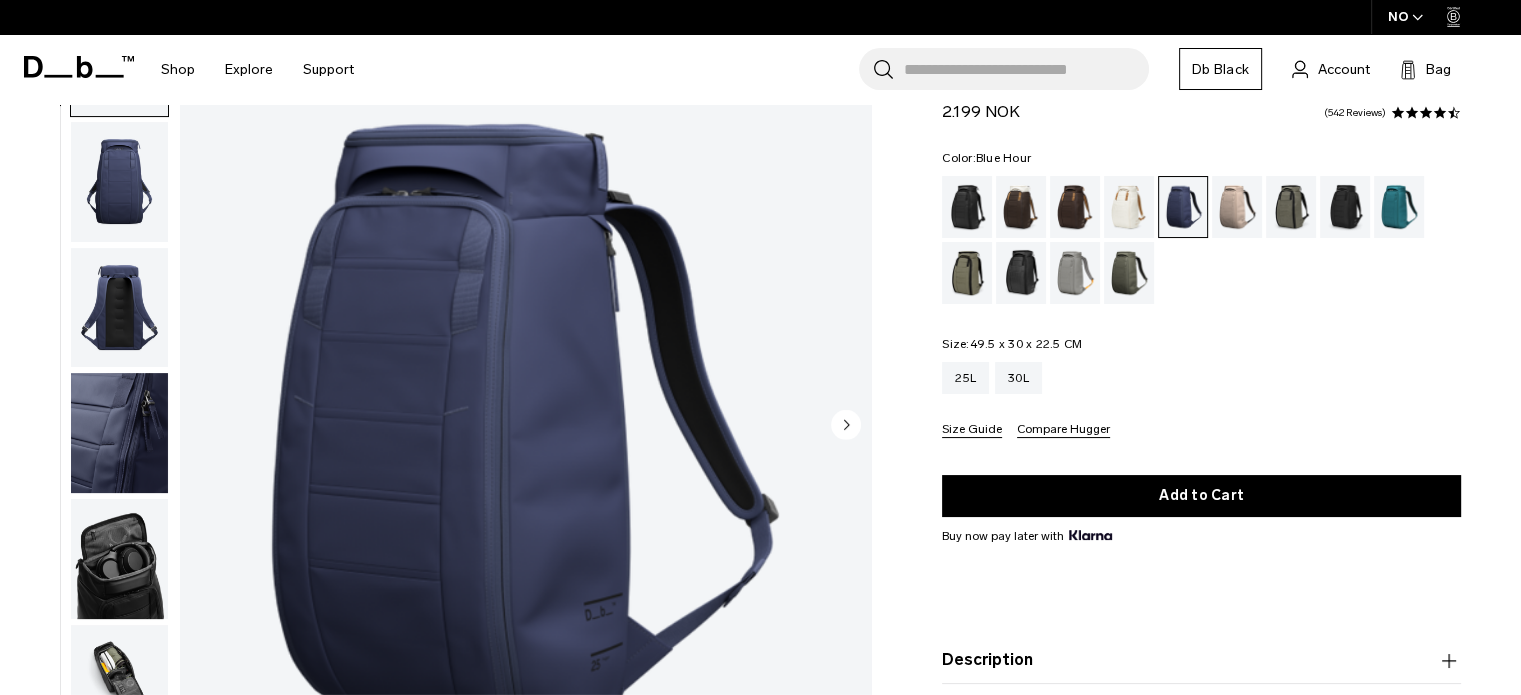 scroll, scrollTop: 0, scrollLeft: 0, axis: both 